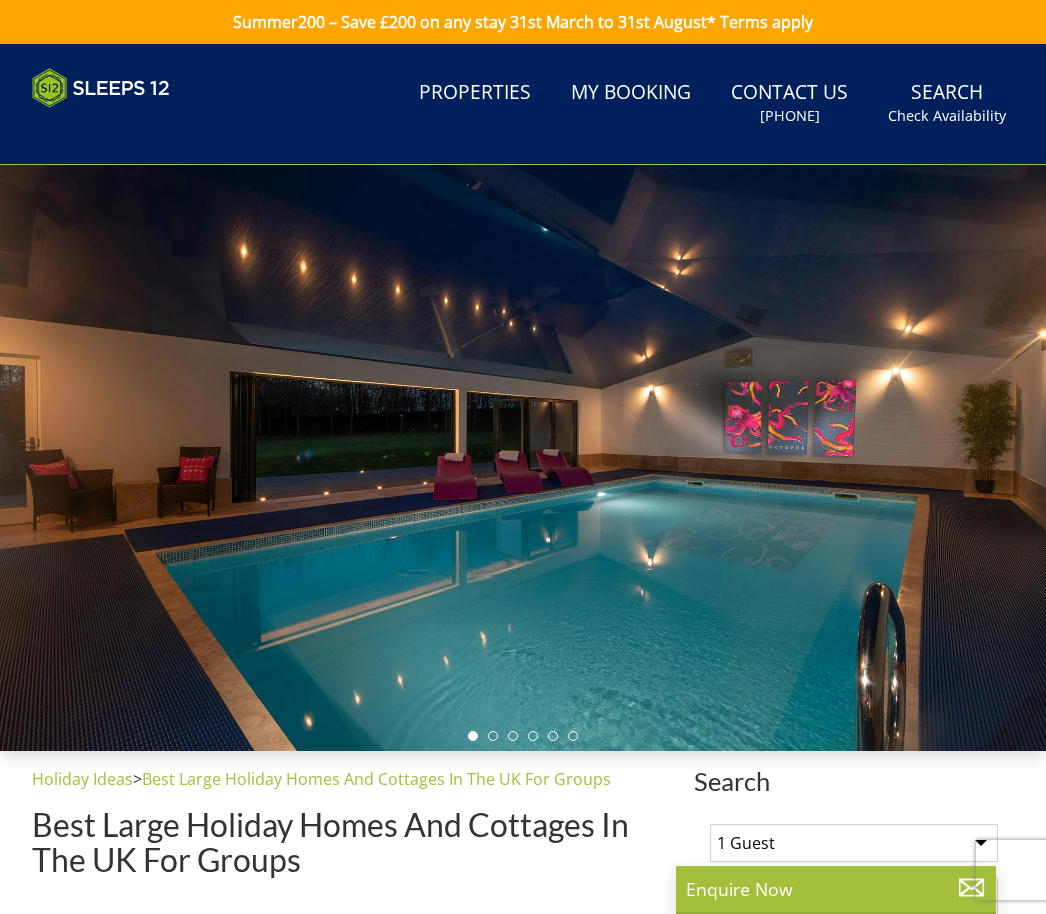 scroll, scrollTop: 0, scrollLeft: 0, axis: both 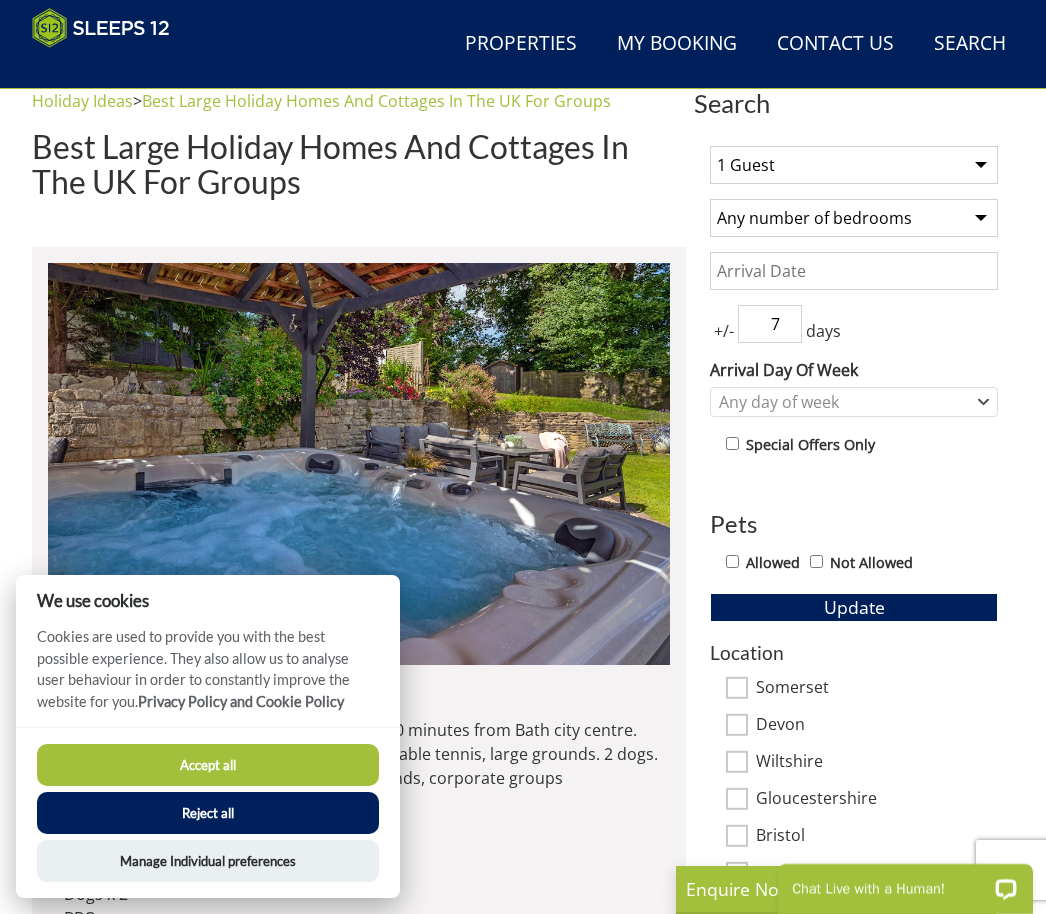 click on "1 Guest
2 Guests
3 Guests
4 Guests
5 Guests
6 Guests
7 Guests
8 Guests
9 Guests
10 Guests
11 Guests
12 Guests
13 Guests
14 Guests
15 Guests
16 Guests
17 Guests
18 Guests
19 Guests
20 Guests
21 Guests
22 Guests
23 Guests
24 Guests
25 Guests
26 Guests
27 Guests
28 Guests
29 Guests
30 Guests
31 Guests
32 Guests" at bounding box center (854, 165) 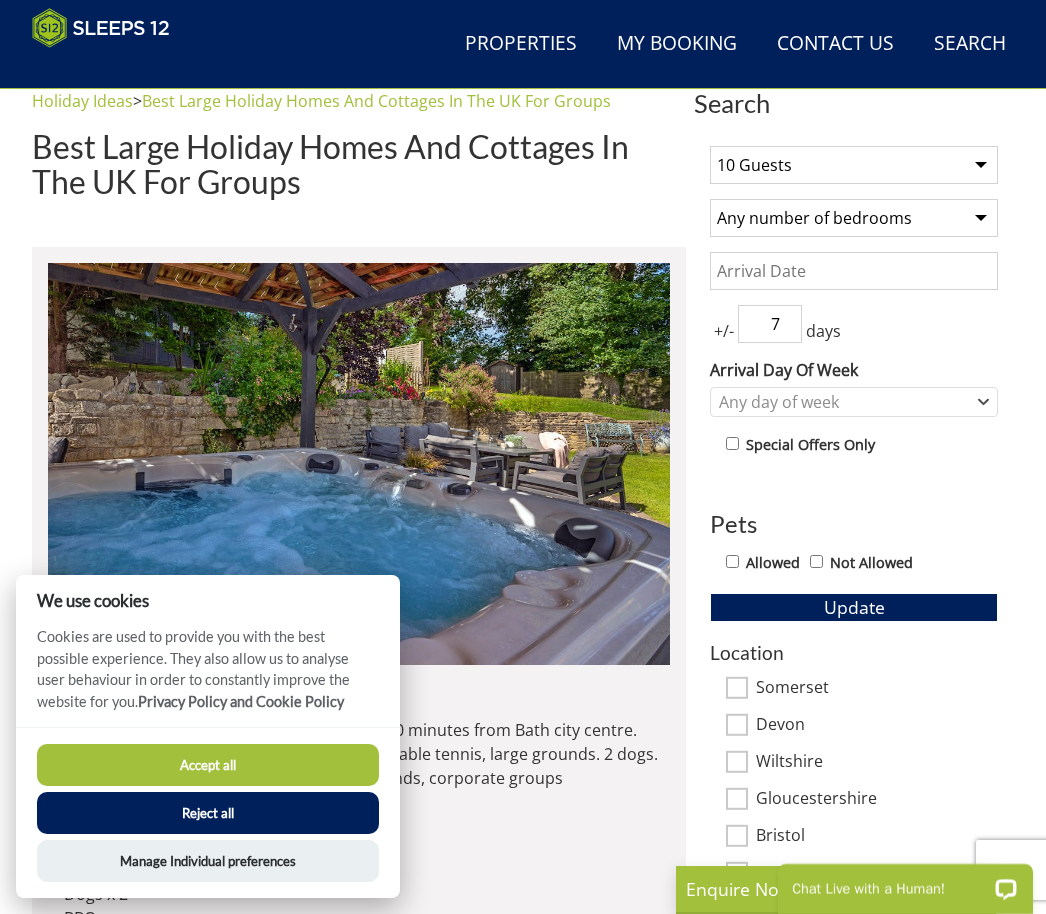 click on "Any number of bedrooms
4 Bedrooms
5 Bedrooms
6 Bedrooms
7 Bedrooms
8 Bedrooms
9 Bedrooms
10 Bedrooms
11 Bedrooms
12 Bedrooms
13 Bedrooms
14 Bedrooms
15 Bedrooms
16 Bedrooms" at bounding box center (854, 218) 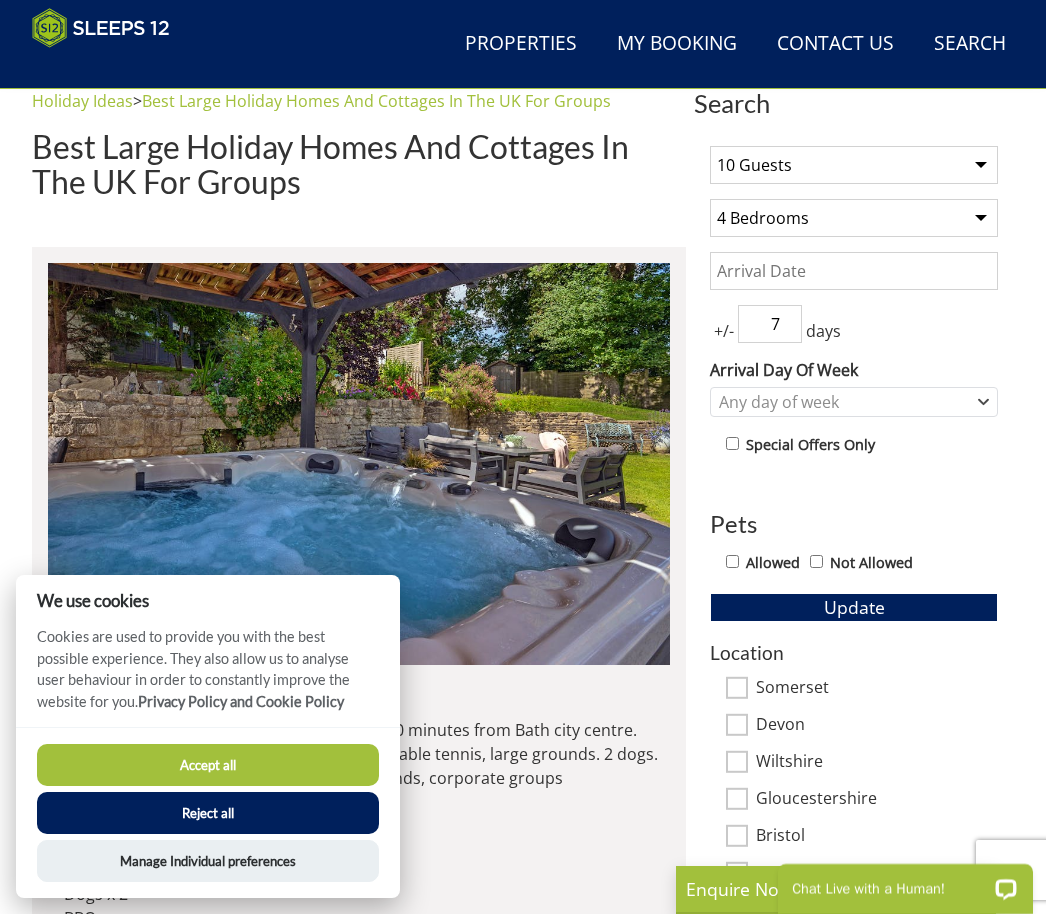 click on "Any number of bedrooms
4 Bedrooms
5 Bedrooms
6 Bedrooms
7 Bedrooms
8 Bedrooms
9 Bedrooms
10 Bedrooms
11 Bedrooms
12 Bedrooms
13 Bedrooms
14 Bedrooms
15 Bedrooms
16 Bedrooms" at bounding box center [854, 218] 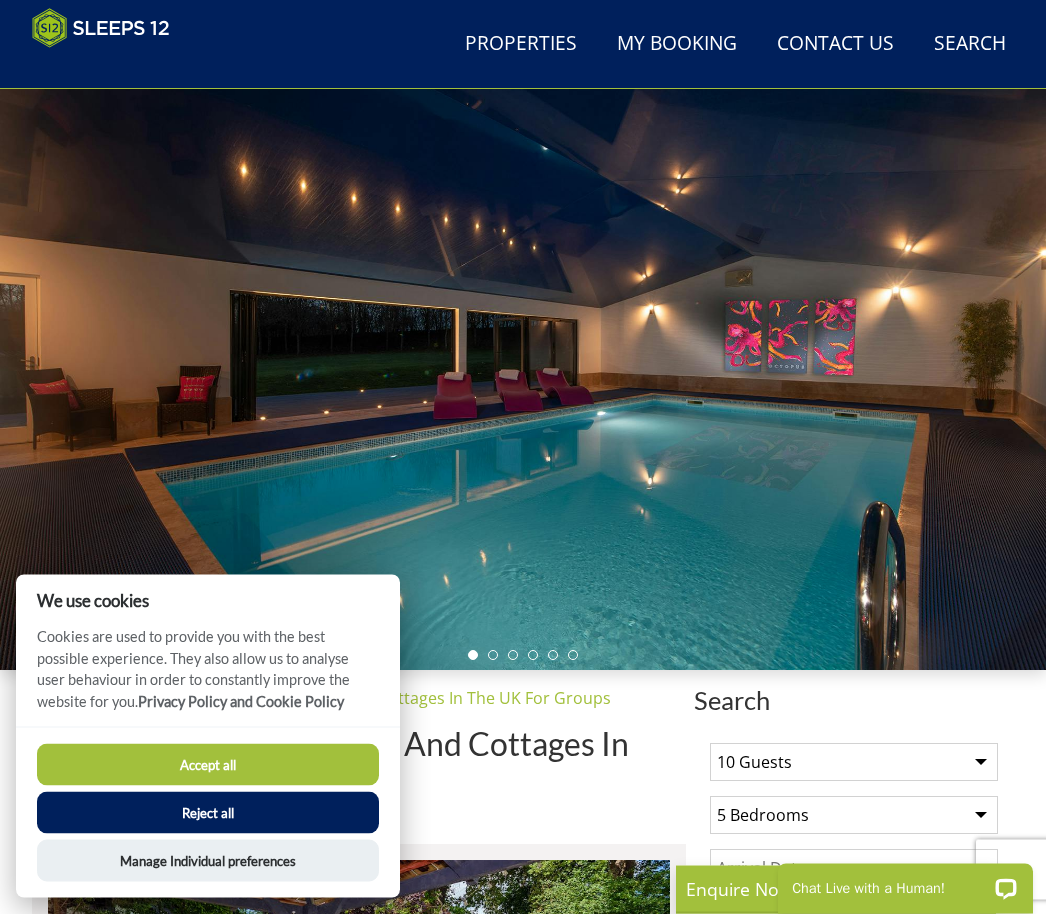 scroll, scrollTop: 0, scrollLeft: 0, axis: both 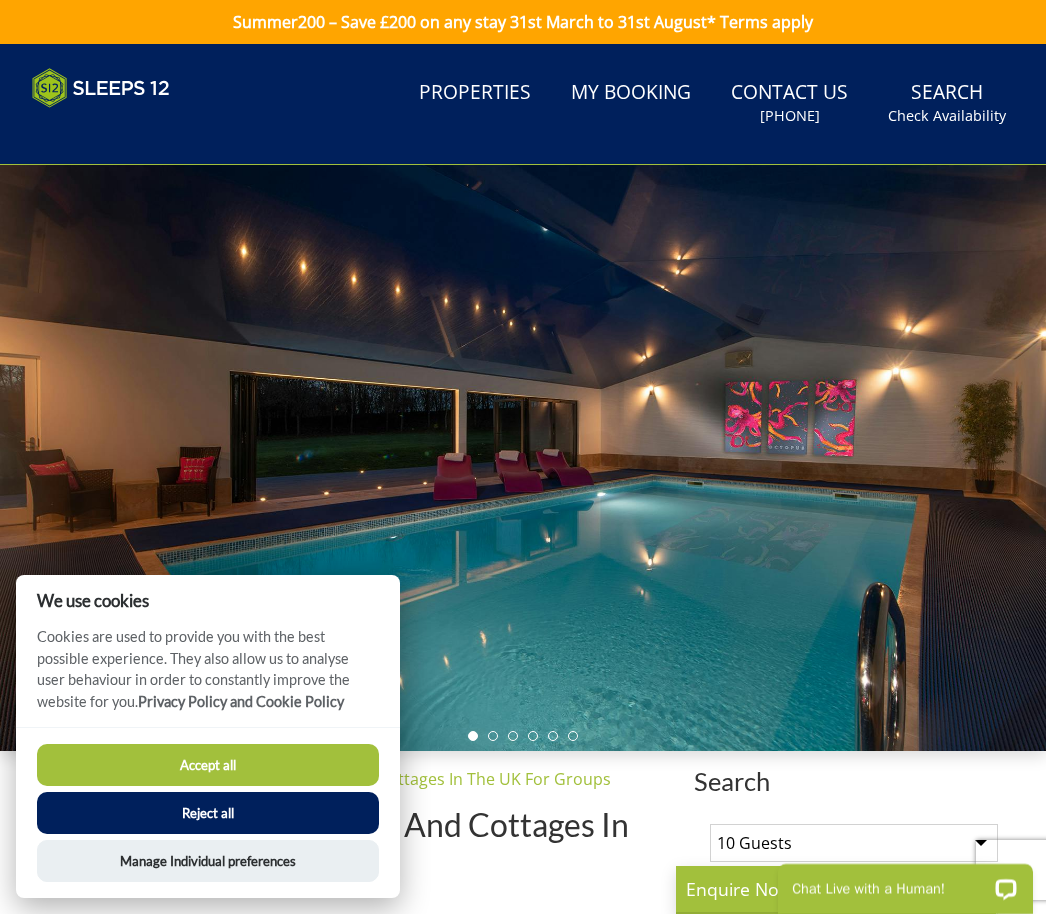 click on "Accept all" at bounding box center [208, 765] 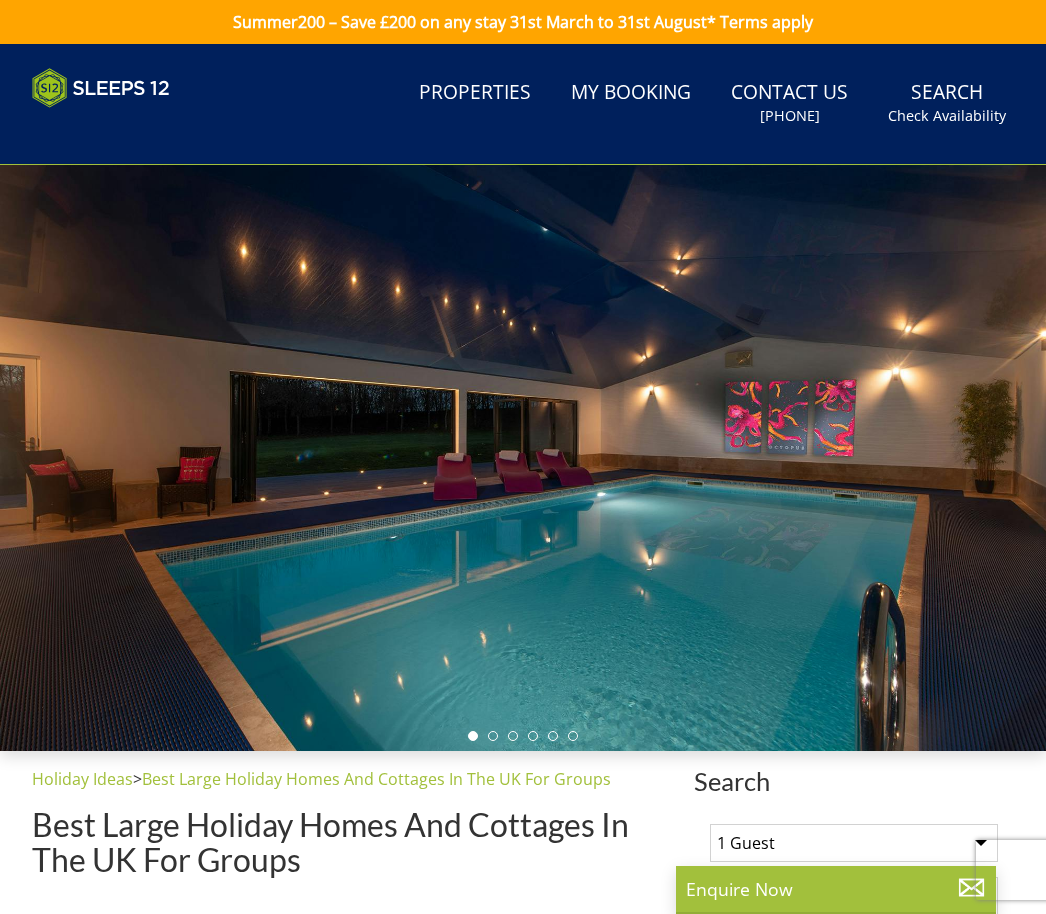 scroll, scrollTop: 0, scrollLeft: 0, axis: both 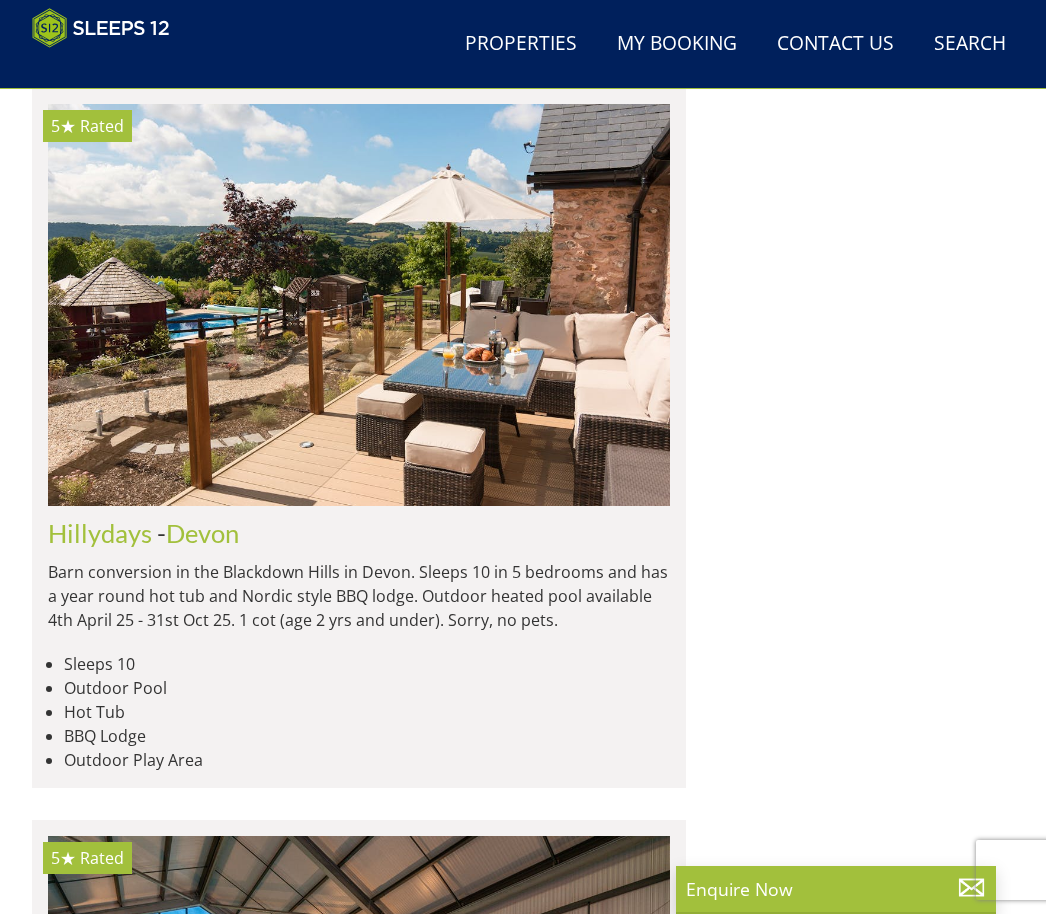 click at bounding box center [359, 305] 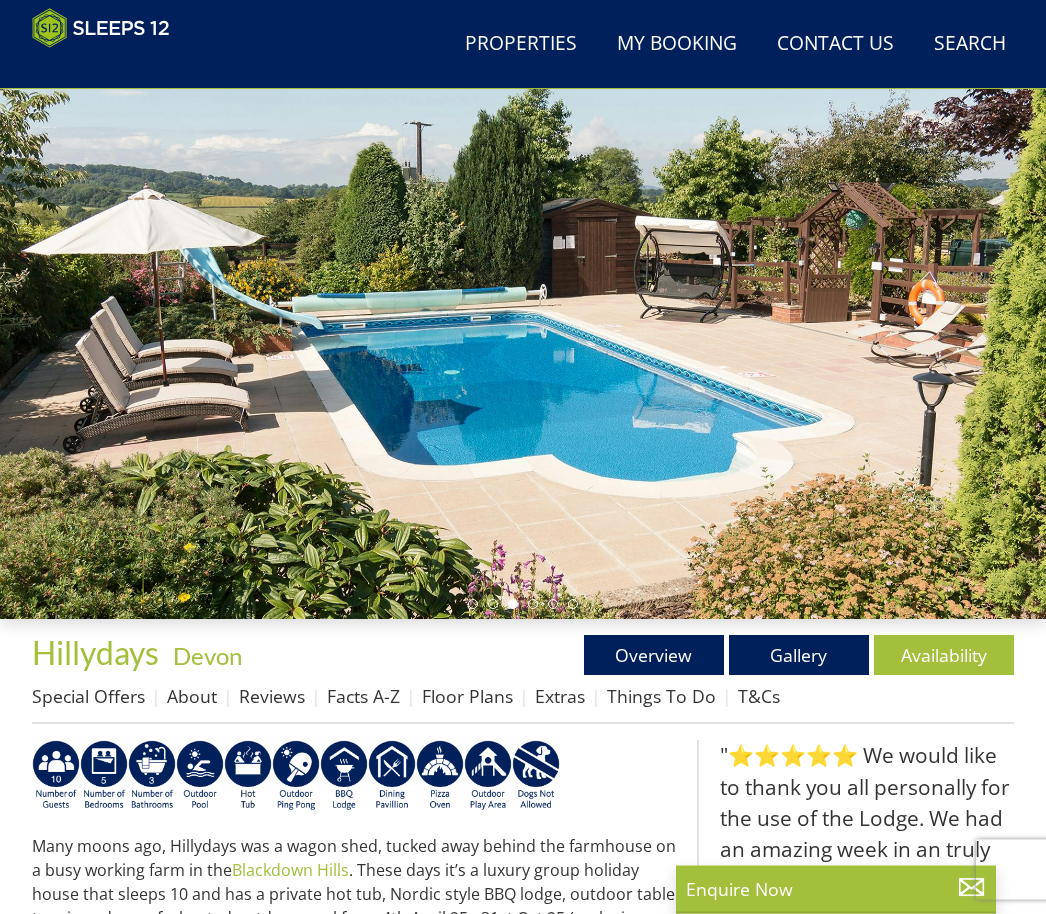scroll, scrollTop: 0, scrollLeft: 0, axis: both 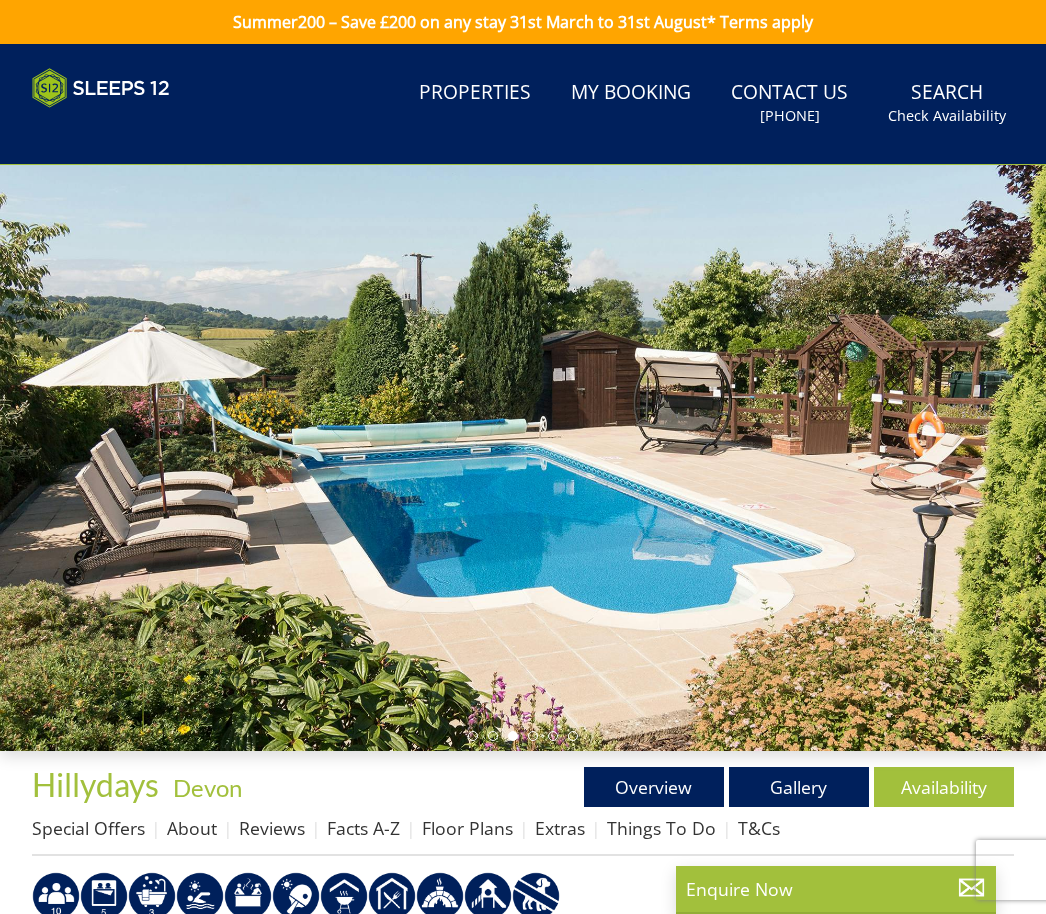click at bounding box center [523, 458] 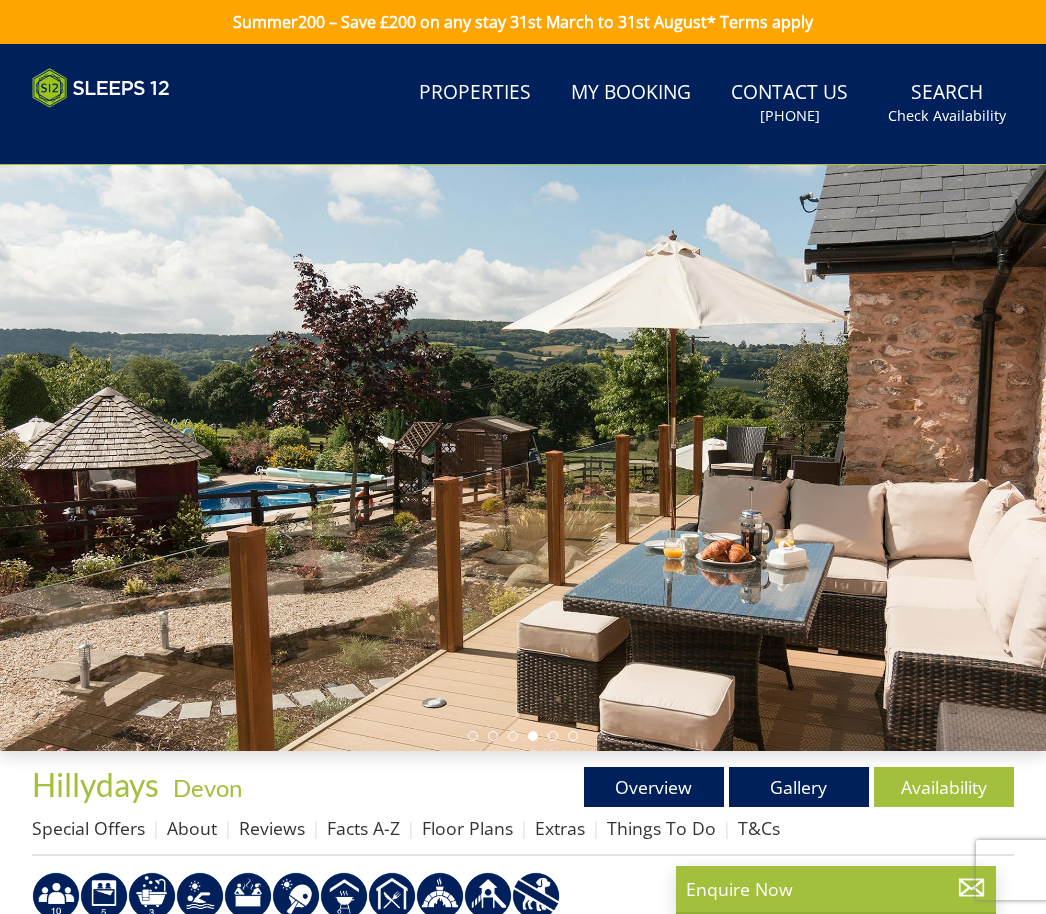 click at bounding box center [523, 458] 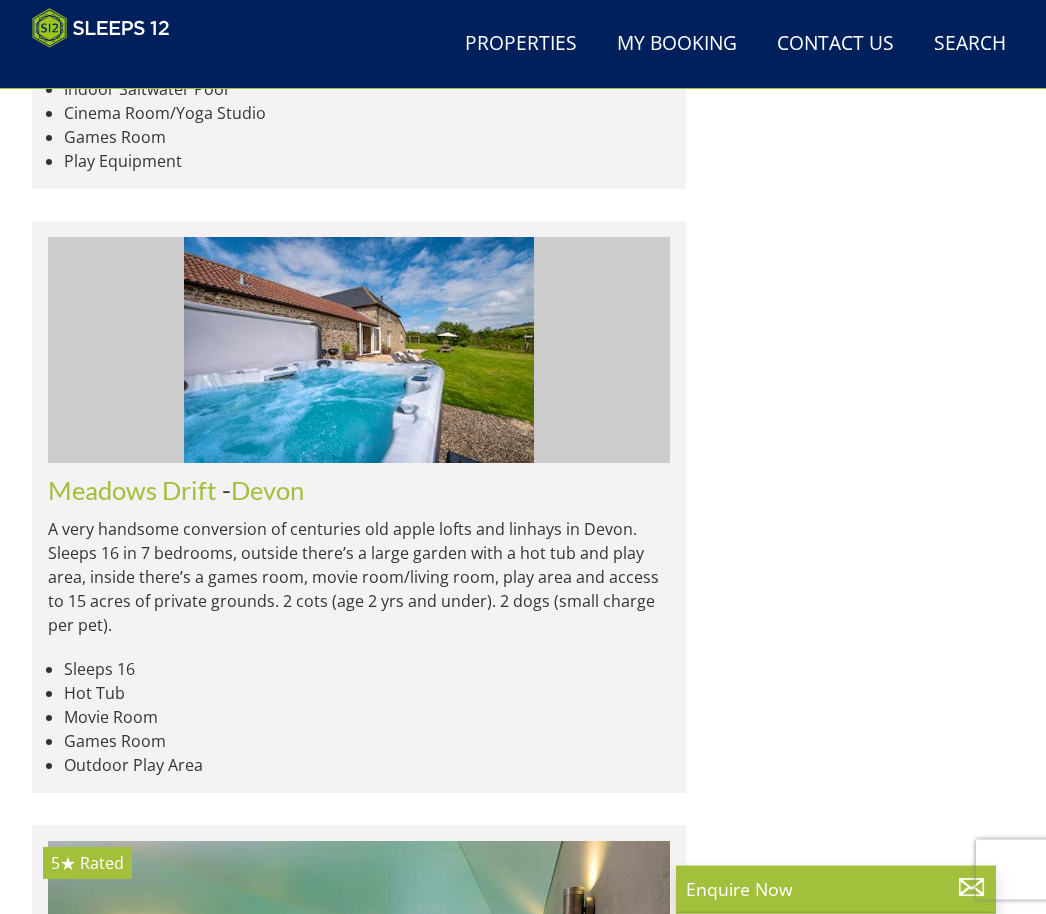 scroll, scrollTop: 8170, scrollLeft: 0, axis: vertical 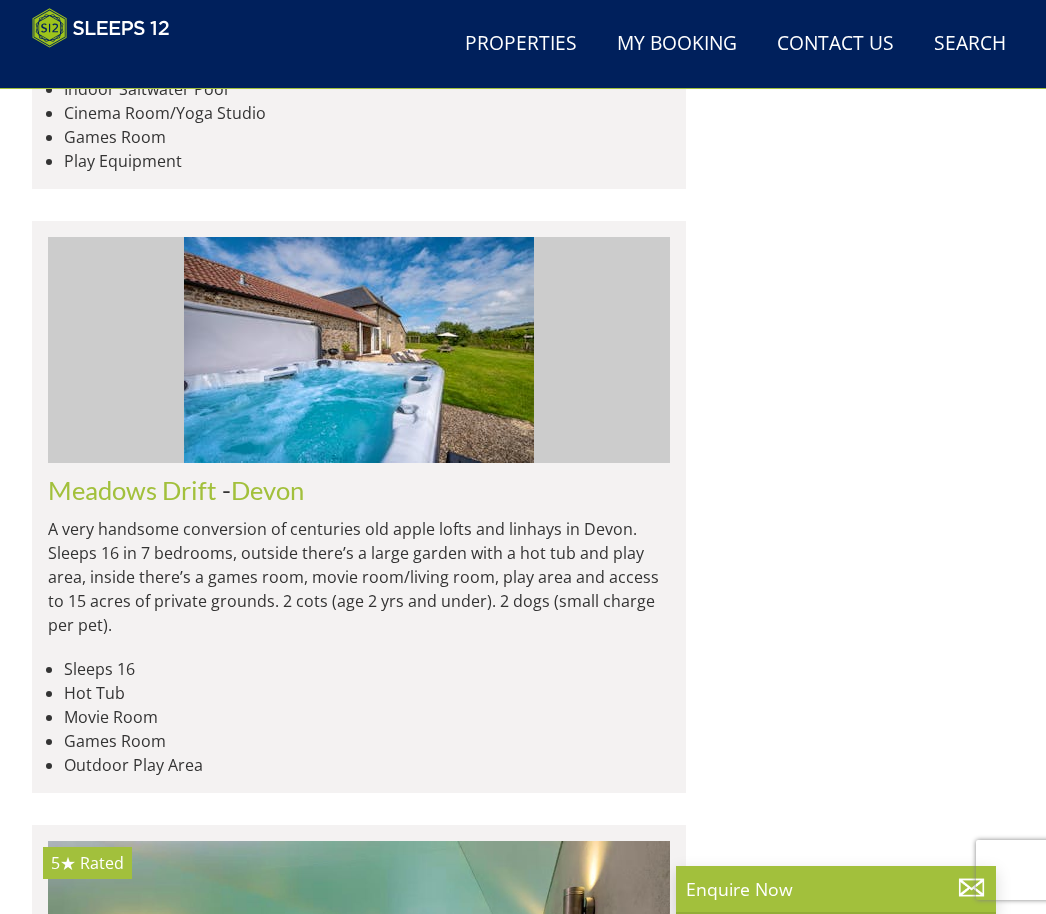 click at bounding box center [359, 4159] 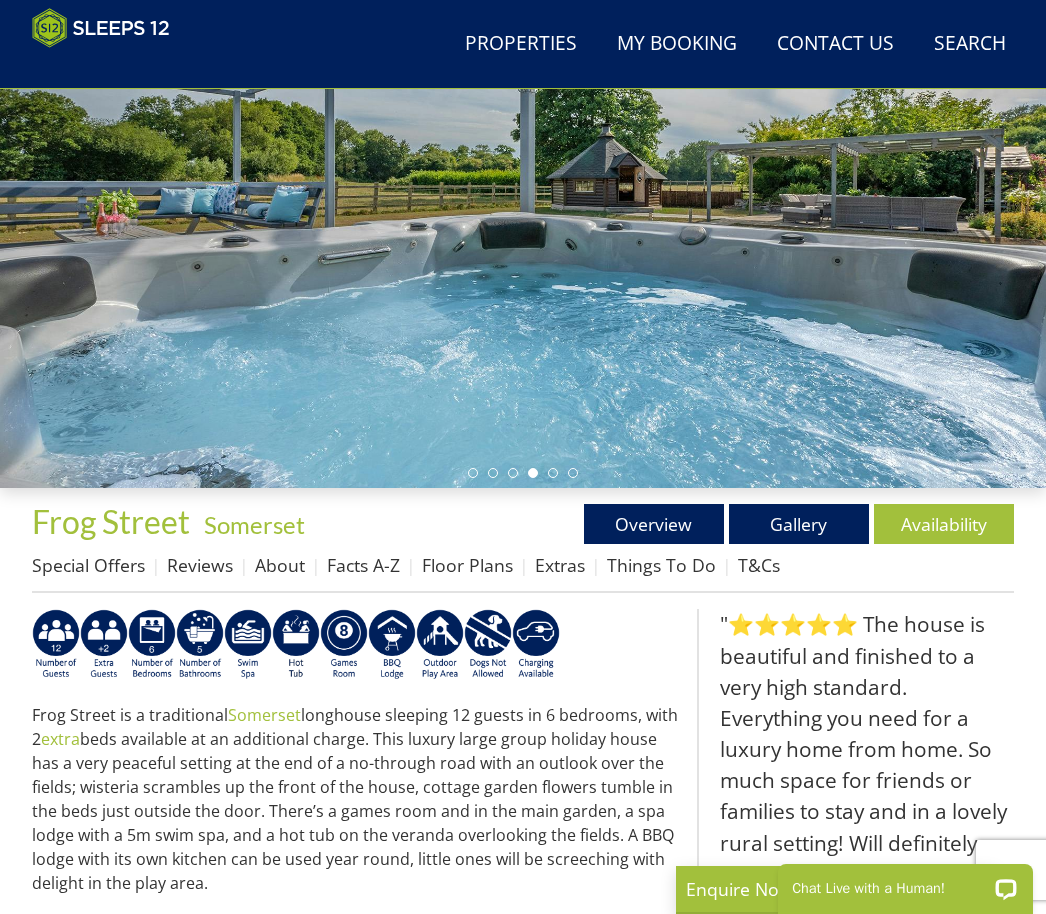 scroll, scrollTop: 215, scrollLeft: 0, axis: vertical 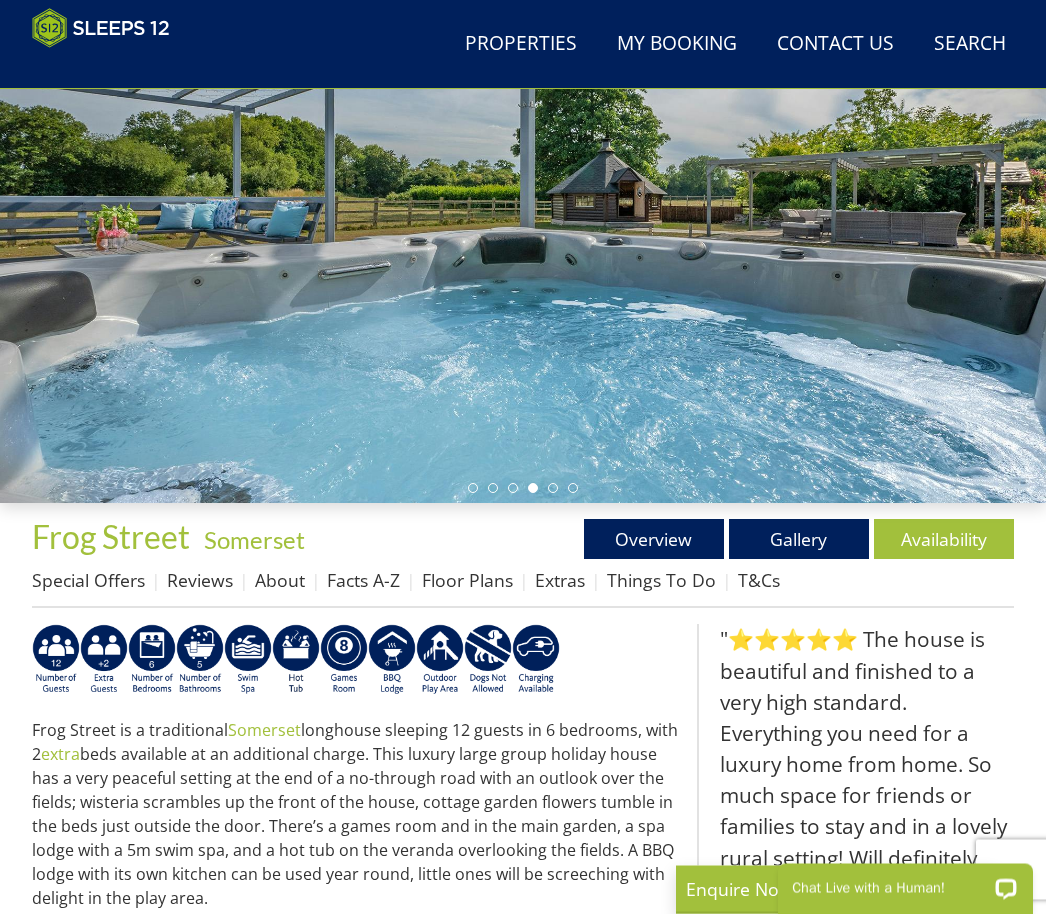 click at bounding box center (523, 211) 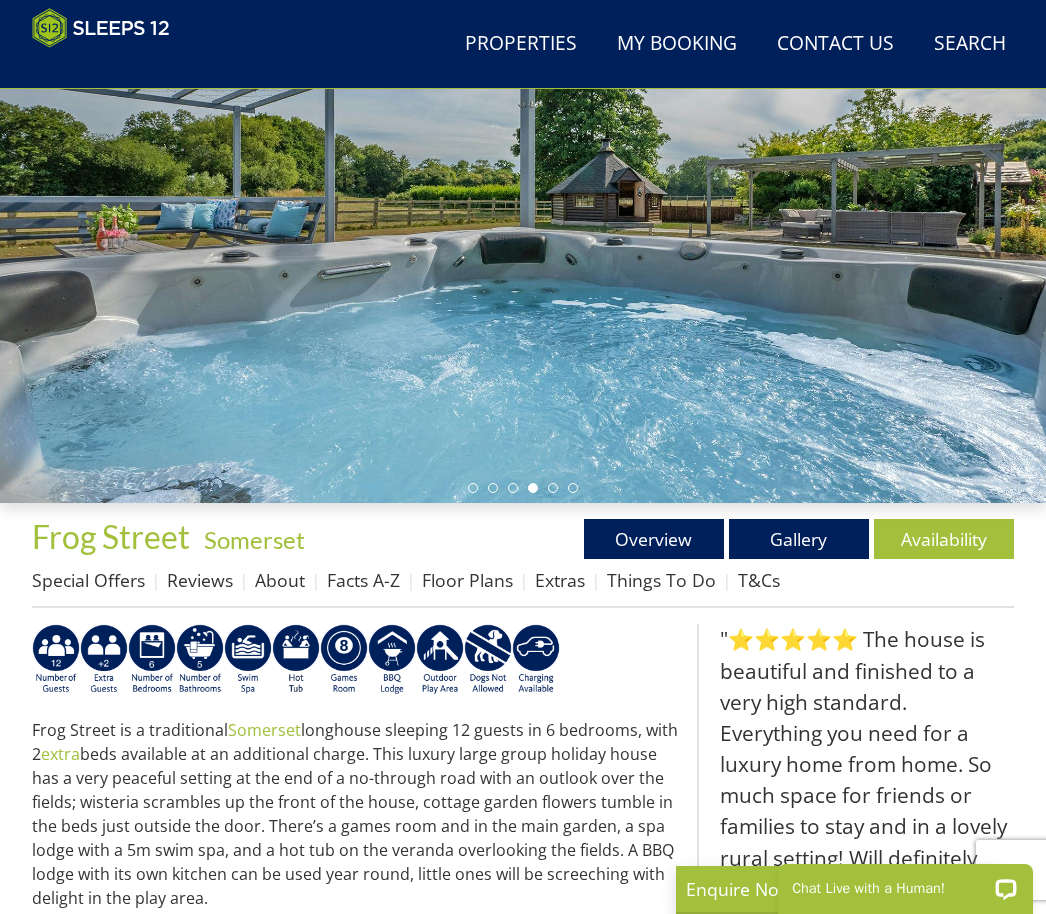 click on "Gallery" at bounding box center [799, 539] 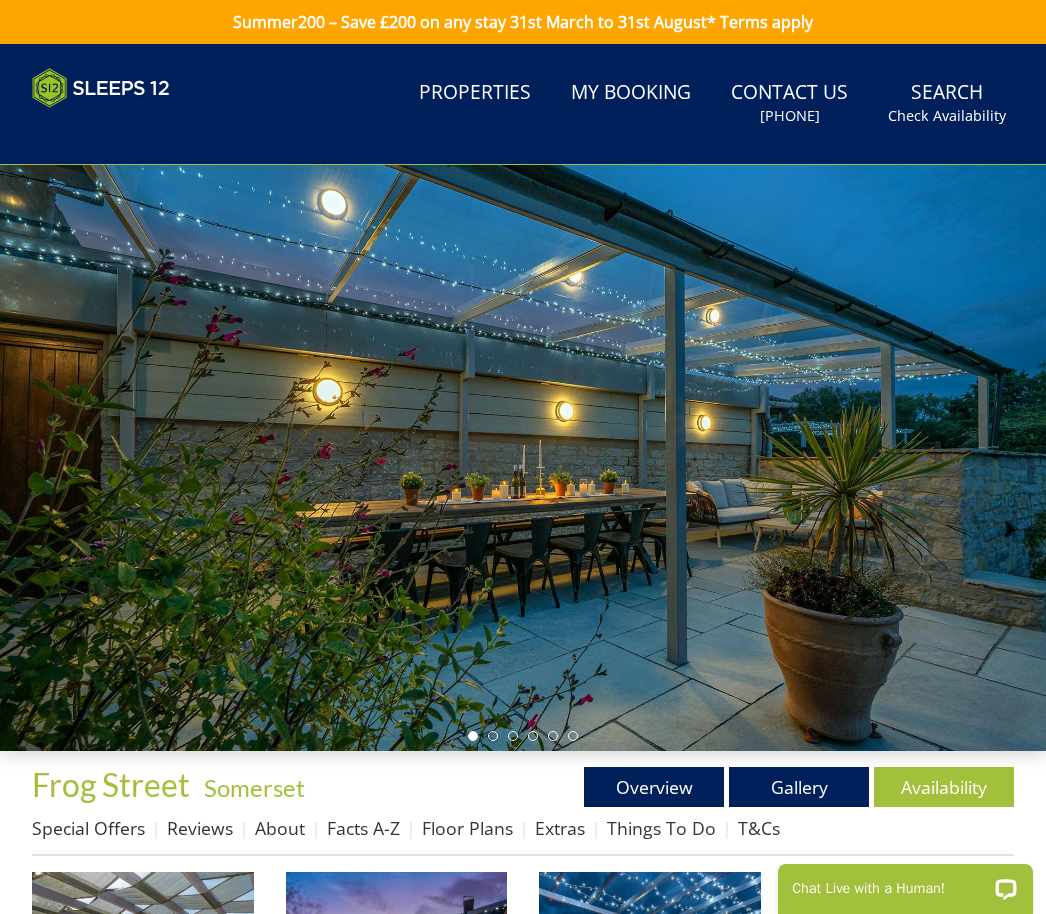 scroll, scrollTop: 0, scrollLeft: 0, axis: both 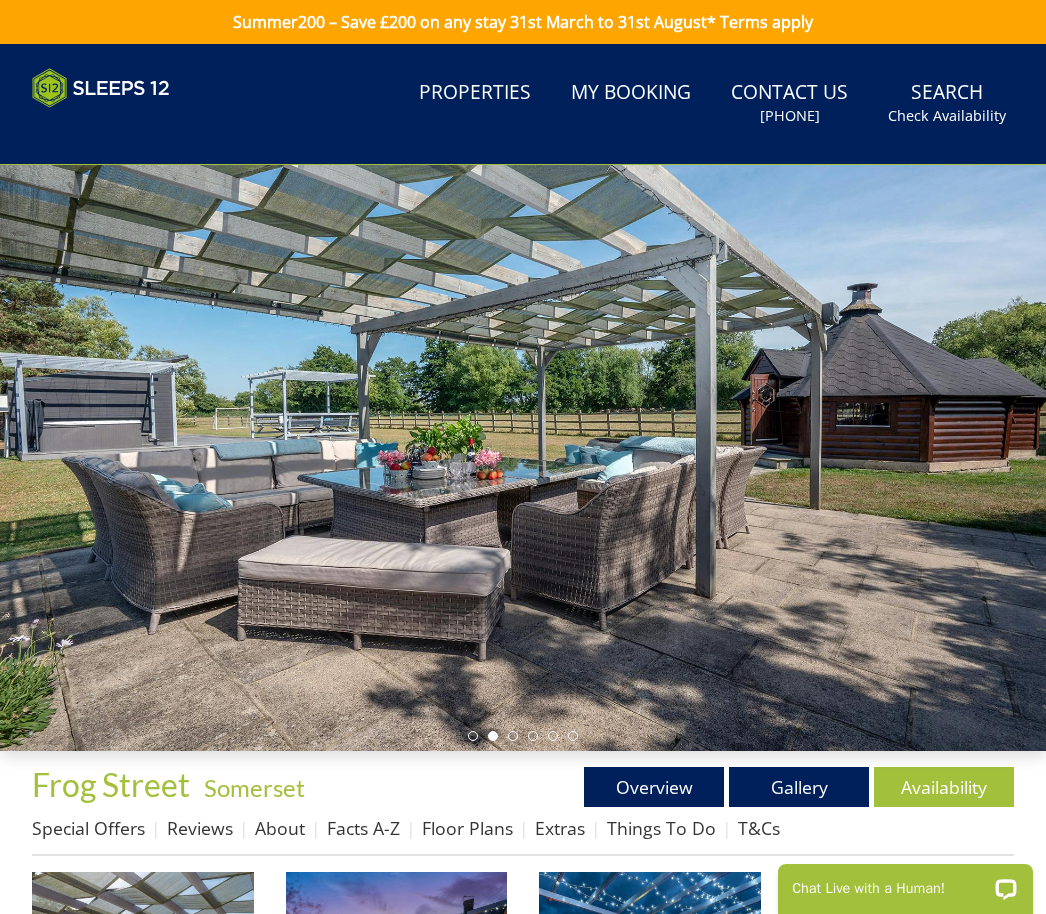 click at bounding box center [523, 458] 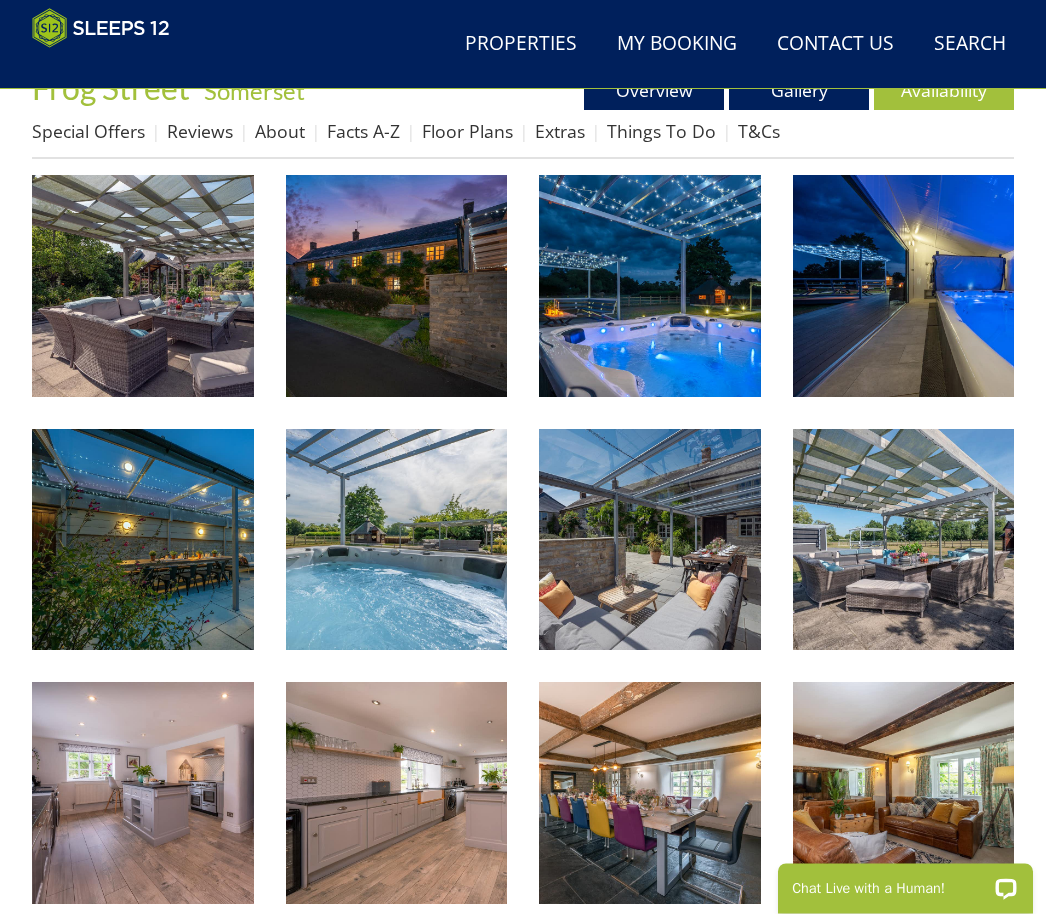 scroll, scrollTop: 665, scrollLeft: 0, axis: vertical 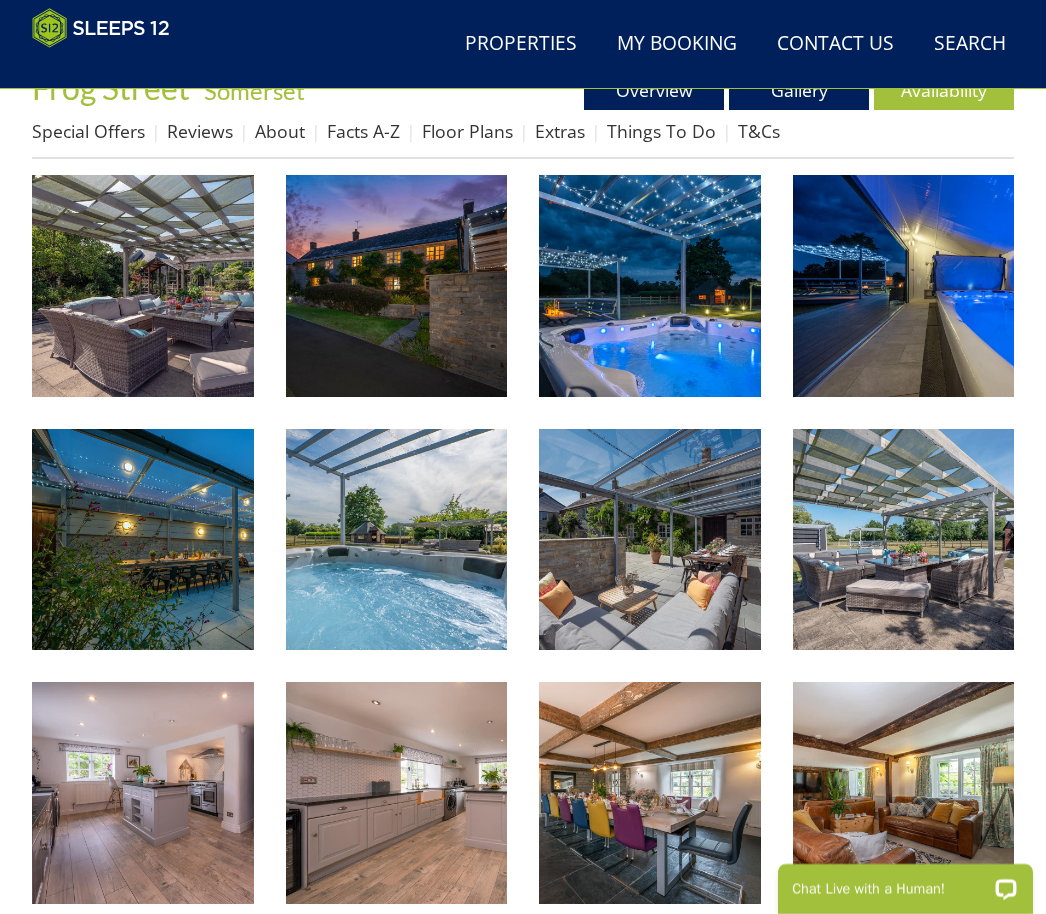 click at bounding box center (904, 286) 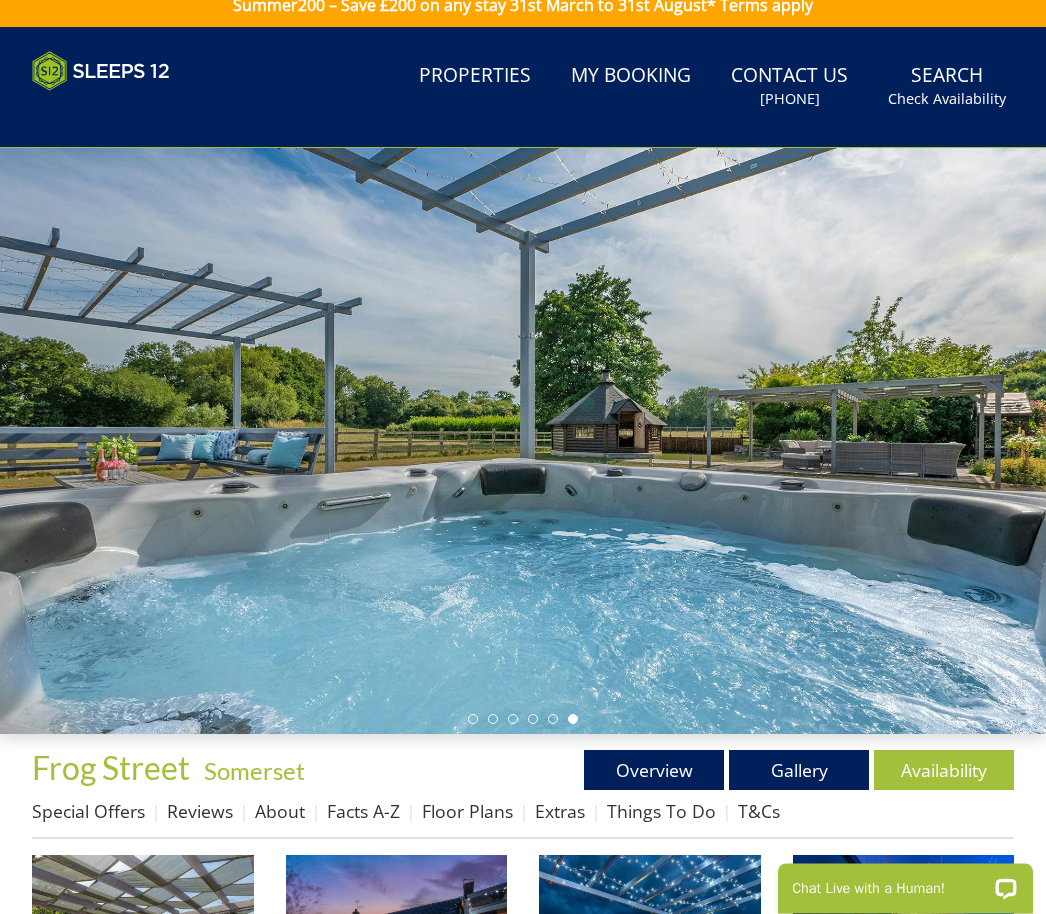 scroll, scrollTop: 0, scrollLeft: 0, axis: both 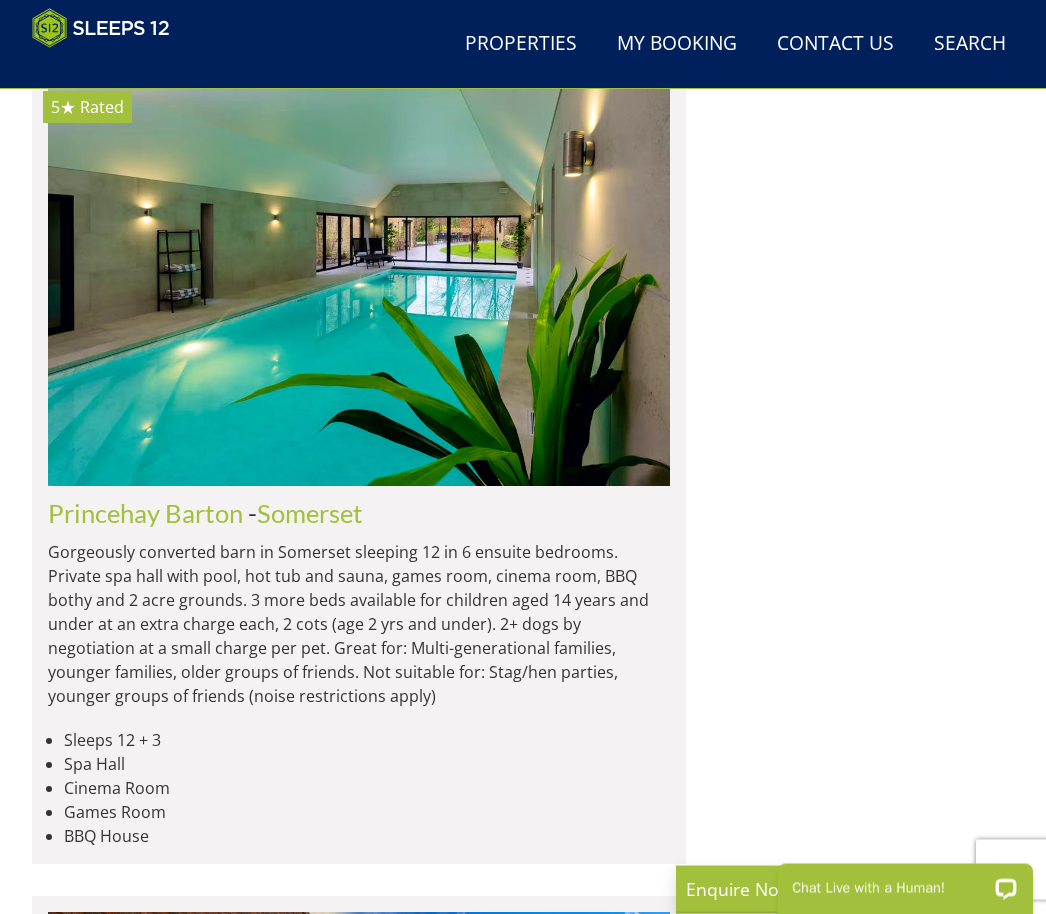click on "Load More" at bounding box center [359, 7031] 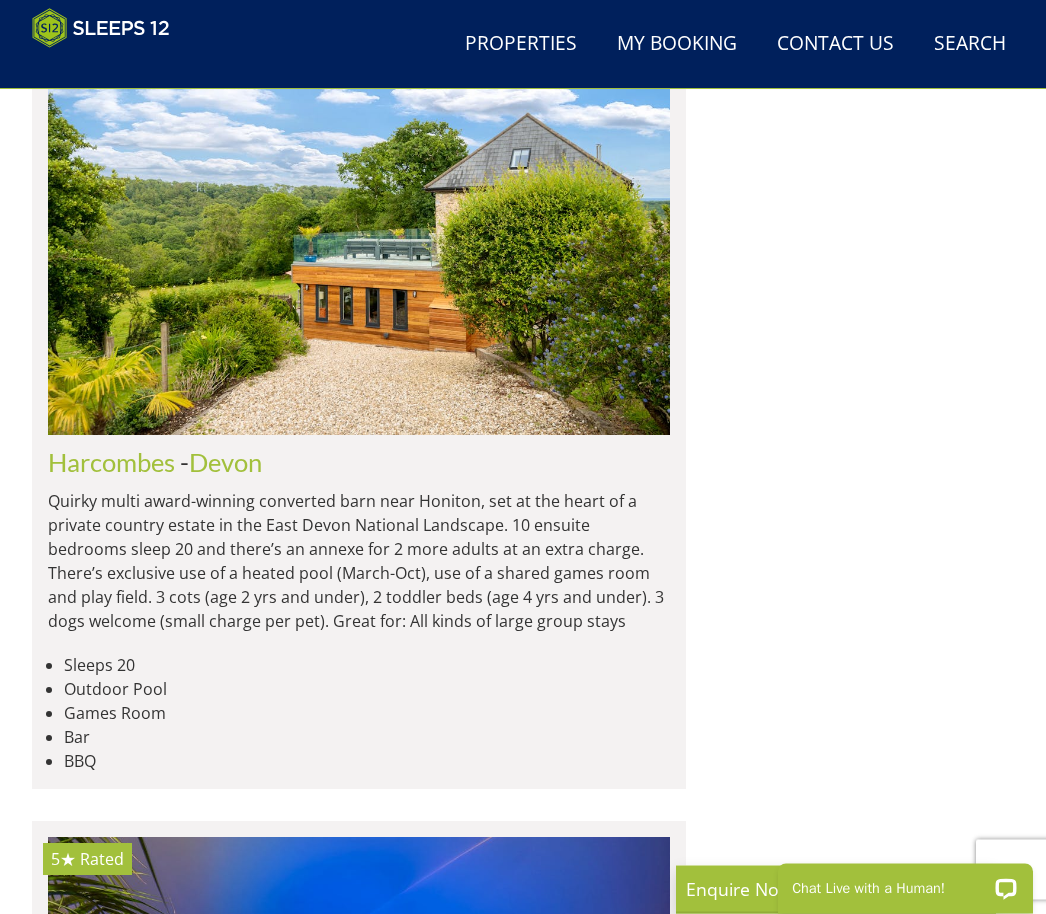 scroll, scrollTop: 21041, scrollLeft: 0, axis: vertical 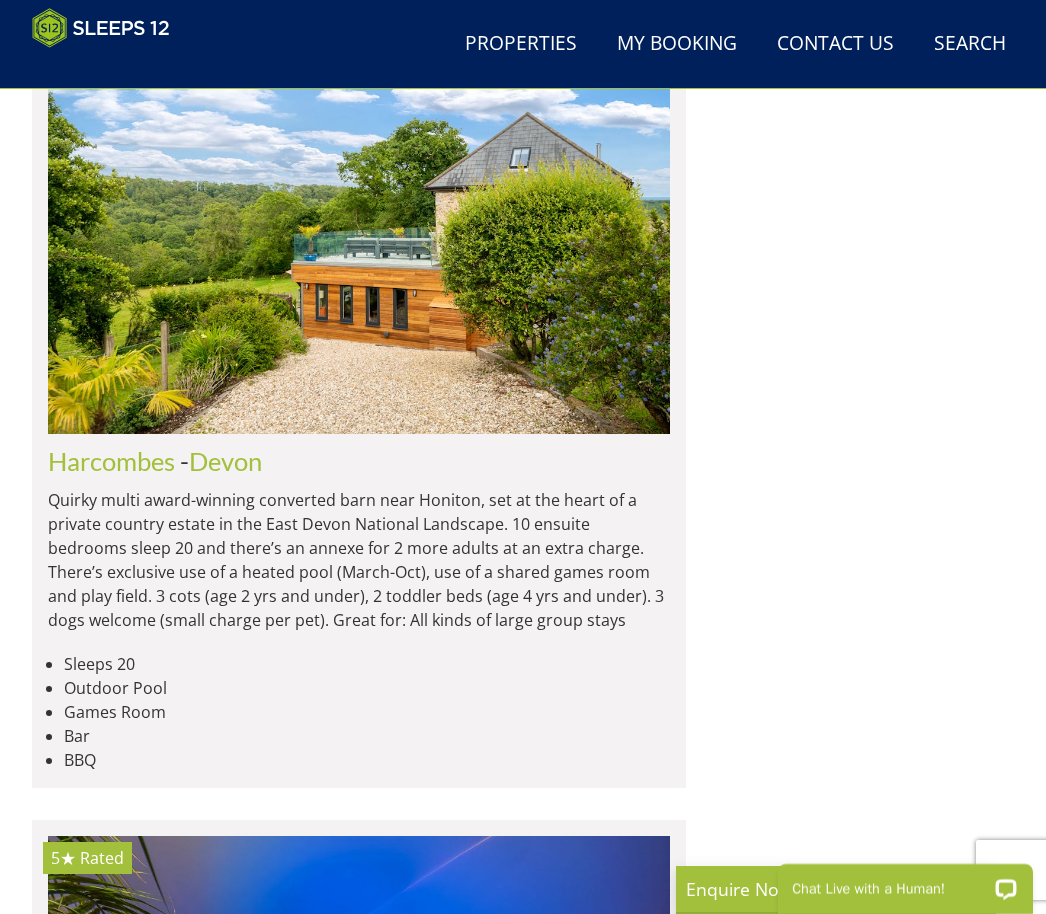 click on "Beautifully converted dairy barn in Somerset’s Blackdown Hills Natural Landscape, sleeps 14 with 4 extra beds available, charged per person. Spa hall with pool, hot tub and sauna, games room/movie room, garden with covered BBQ area and play activities for younger children. 2 cots (age 2 yrs and under).
Great for: Multi-generational families, younger families, older groups of friends, refined hen weekends
Not suitable for: Stag parties, younger groups of friends (noise restrictions apply)" at bounding box center (359, 1375) 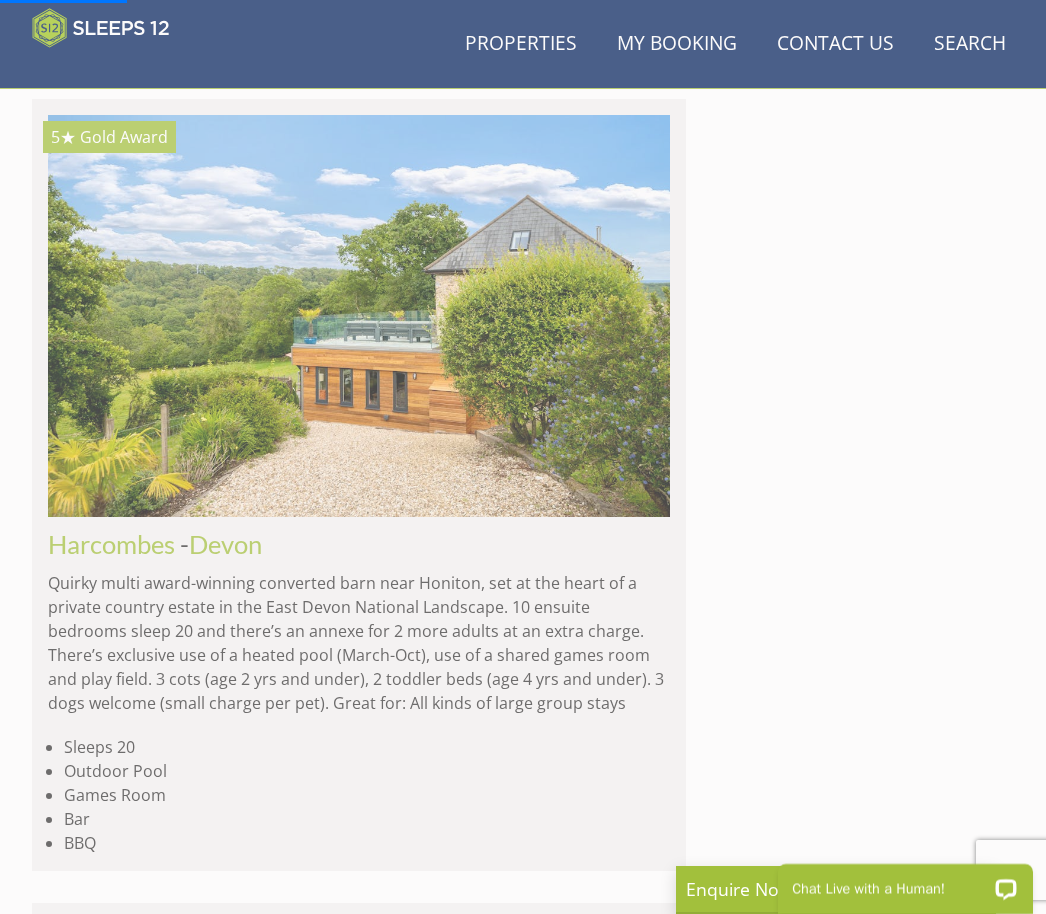 scroll, scrollTop: 20937, scrollLeft: 0, axis: vertical 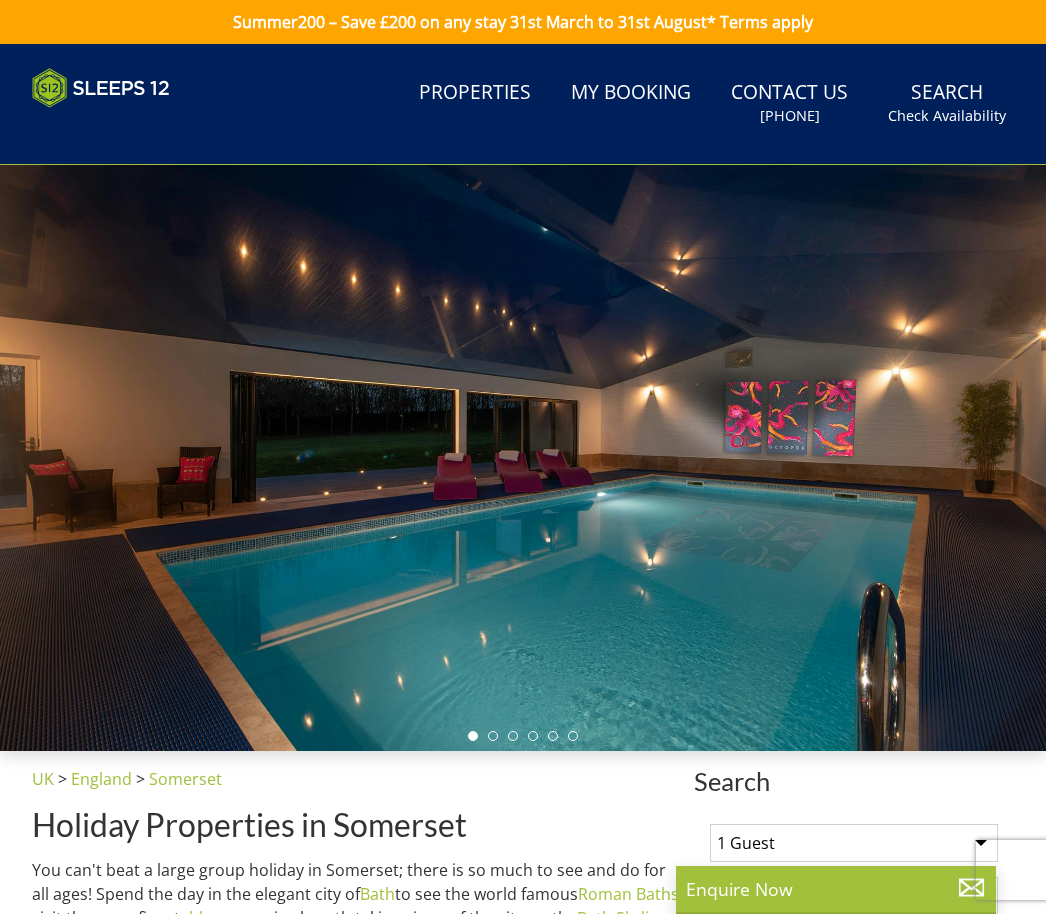 click at bounding box center [523, 458] 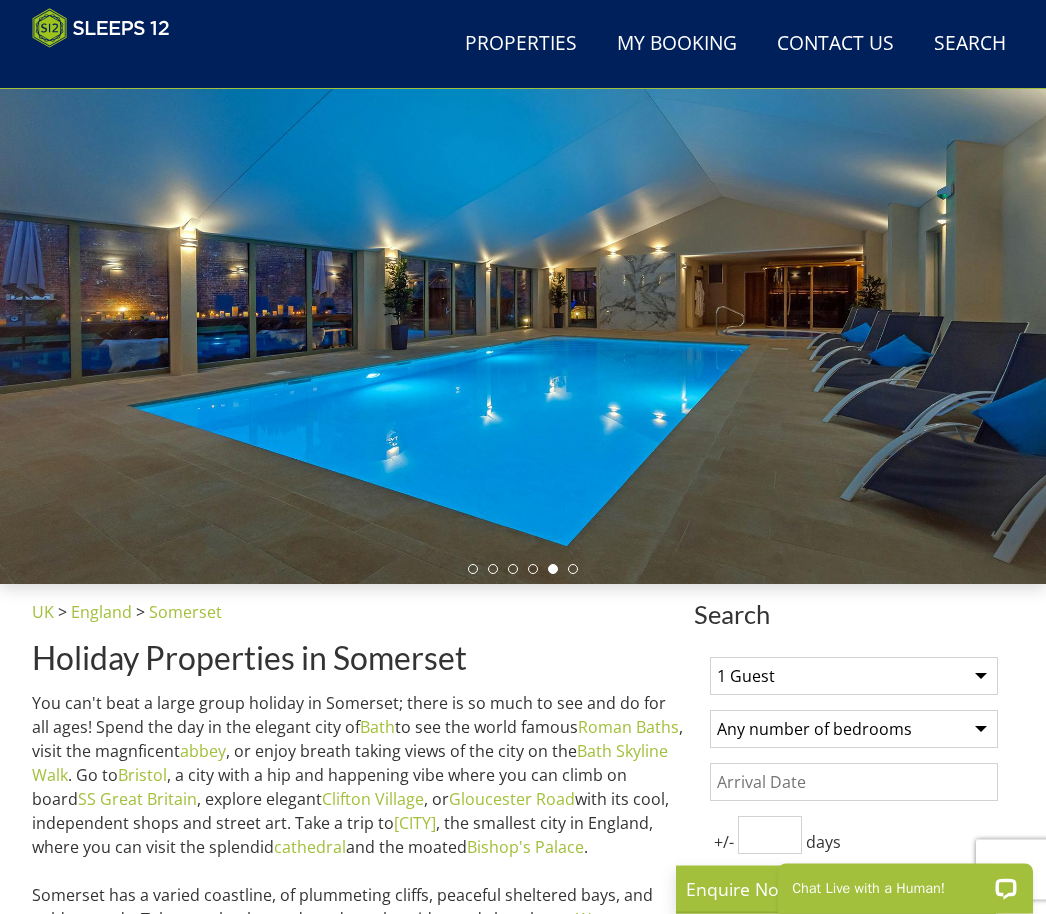 scroll, scrollTop: 0, scrollLeft: 0, axis: both 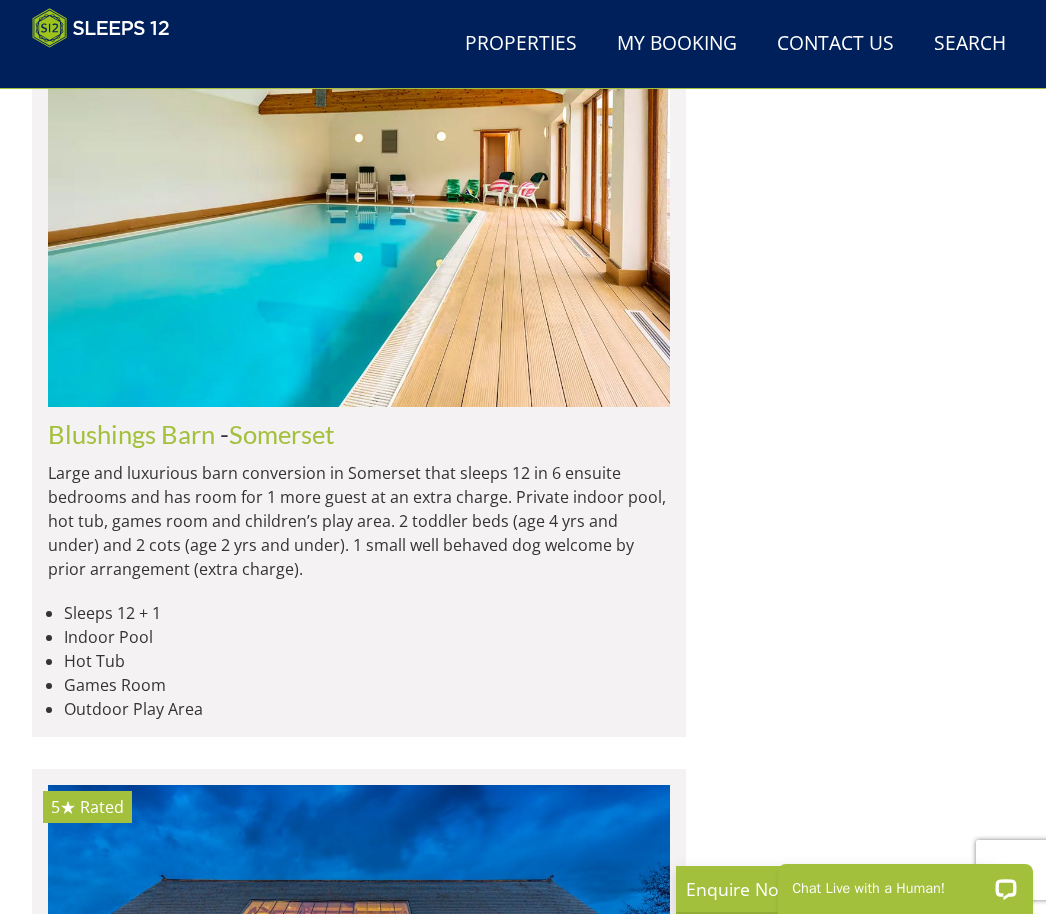 click at bounding box center [359, 9119] 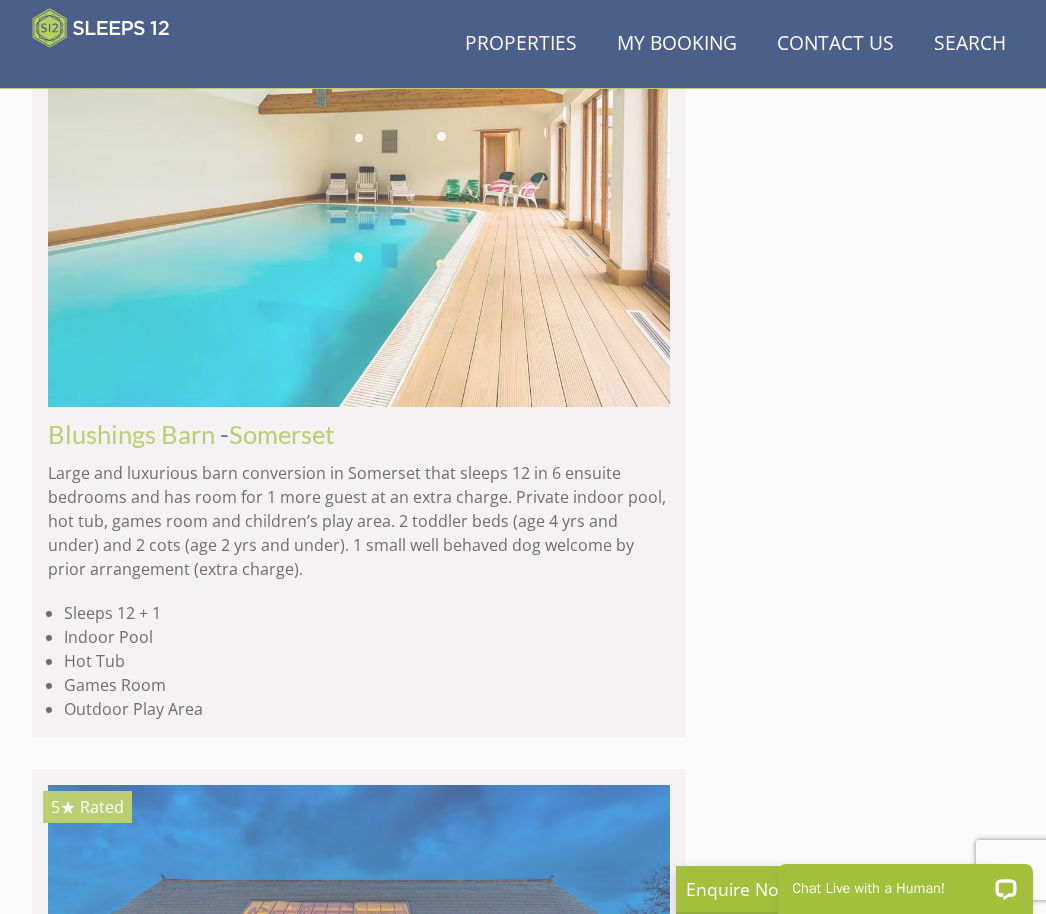 scroll, scrollTop: 15112, scrollLeft: 0, axis: vertical 